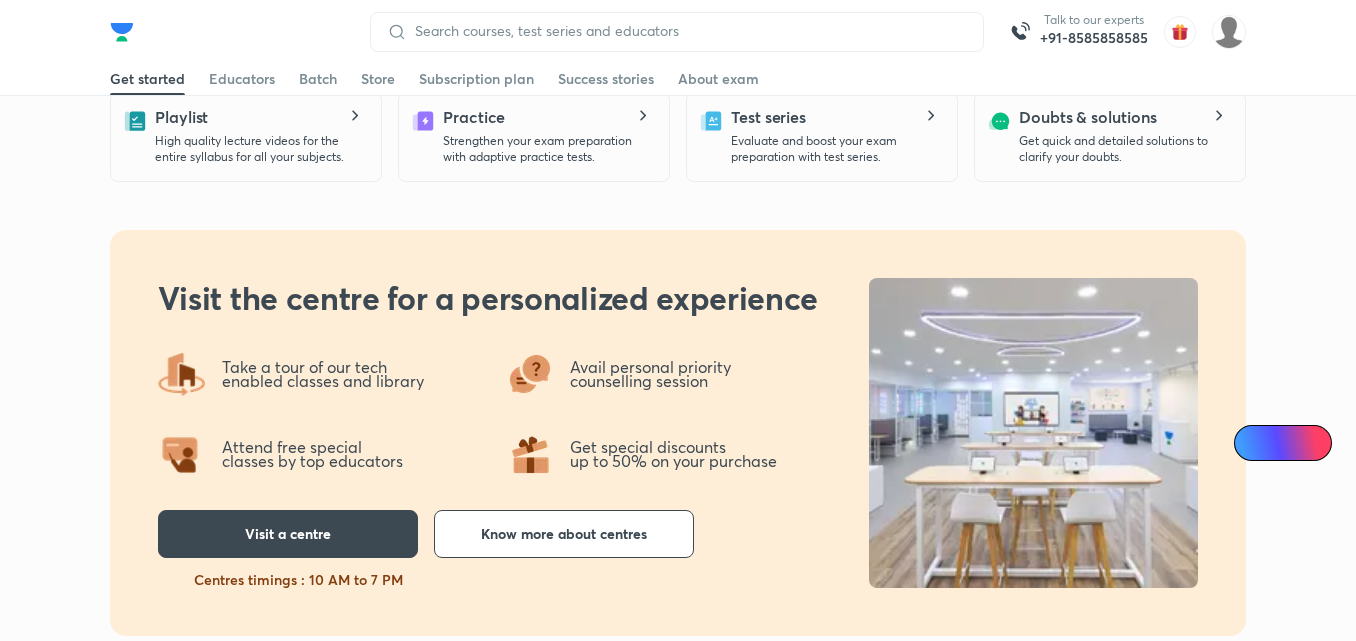 scroll, scrollTop: 94, scrollLeft: 0, axis: vertical 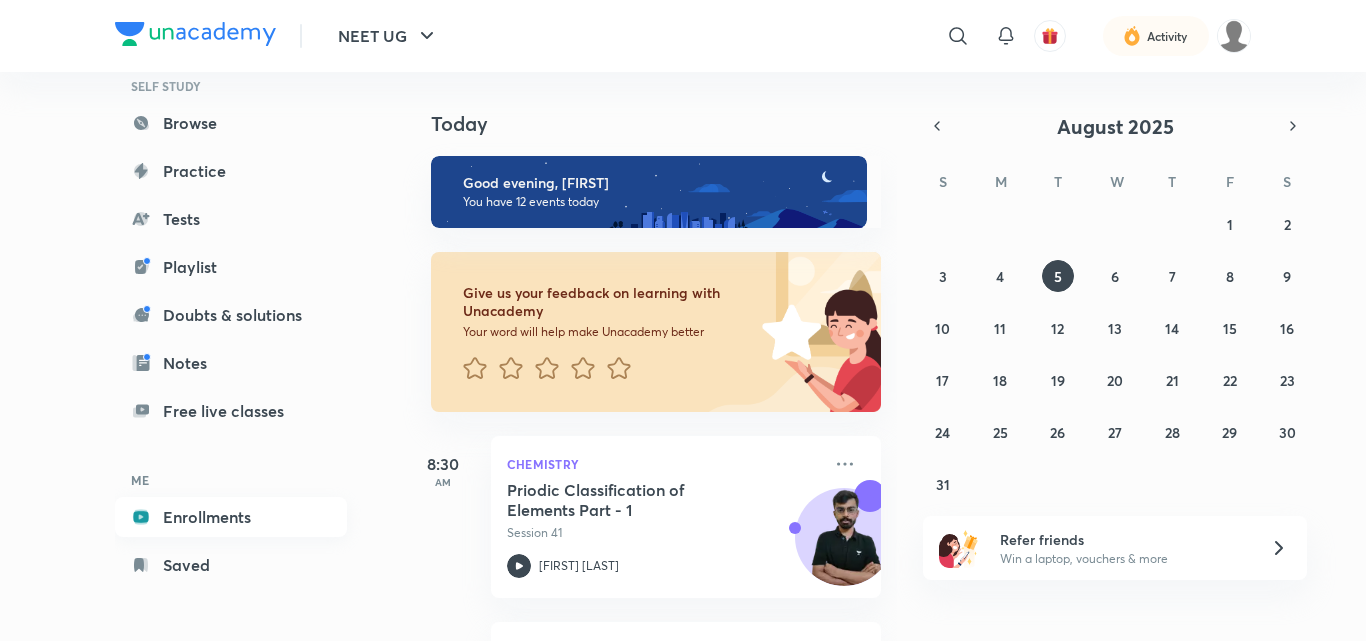 click on "Enrollments" at bounding box center (231, 517) 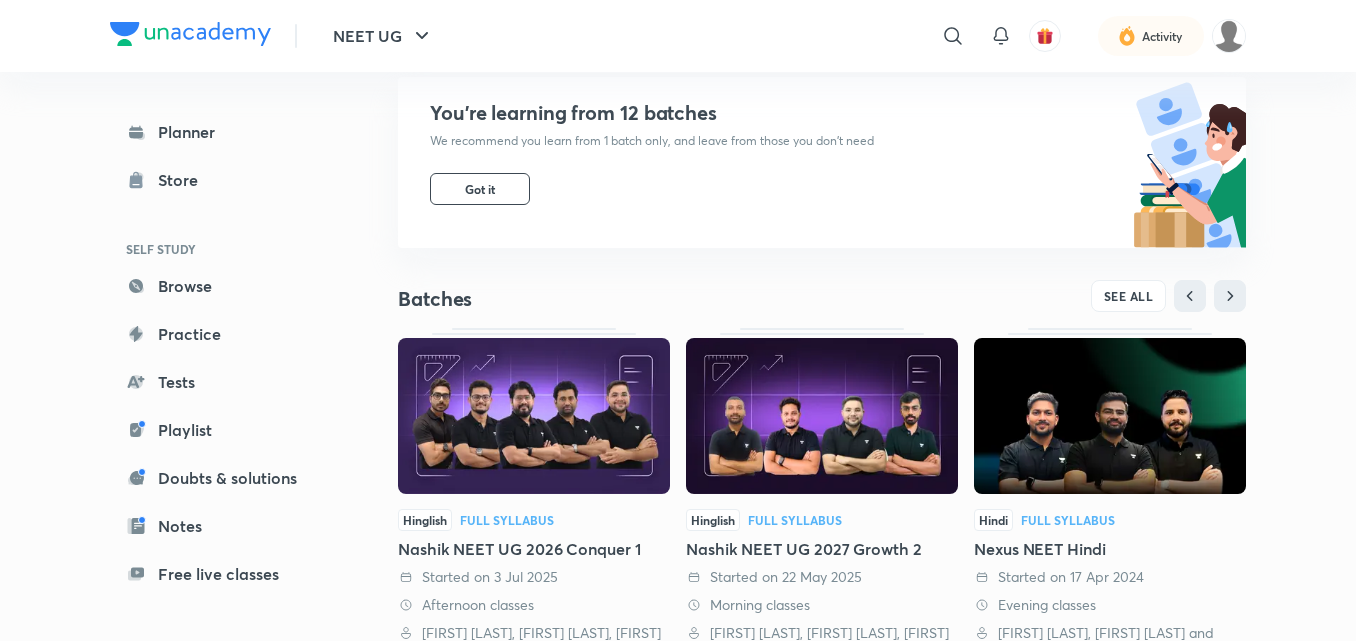scroll, scrollTop: 247, scrollLeft: 0, axis: vertical 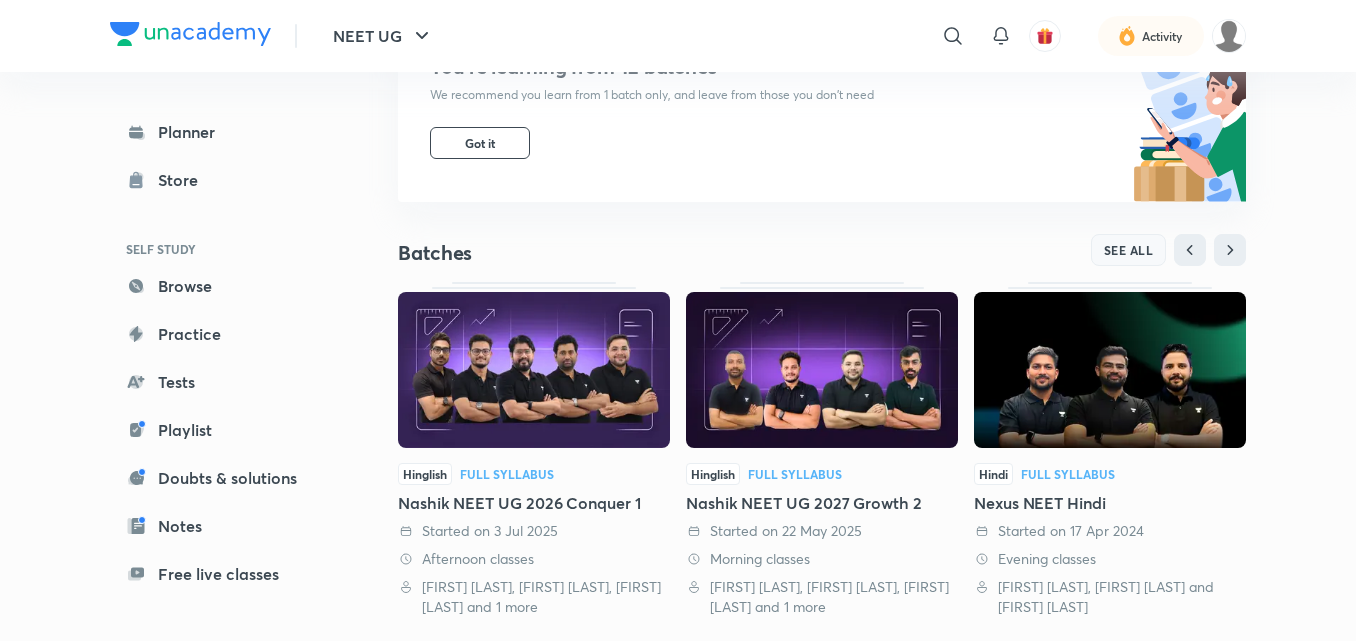click on "SEE ALL" at bounding box center (1129, 250) 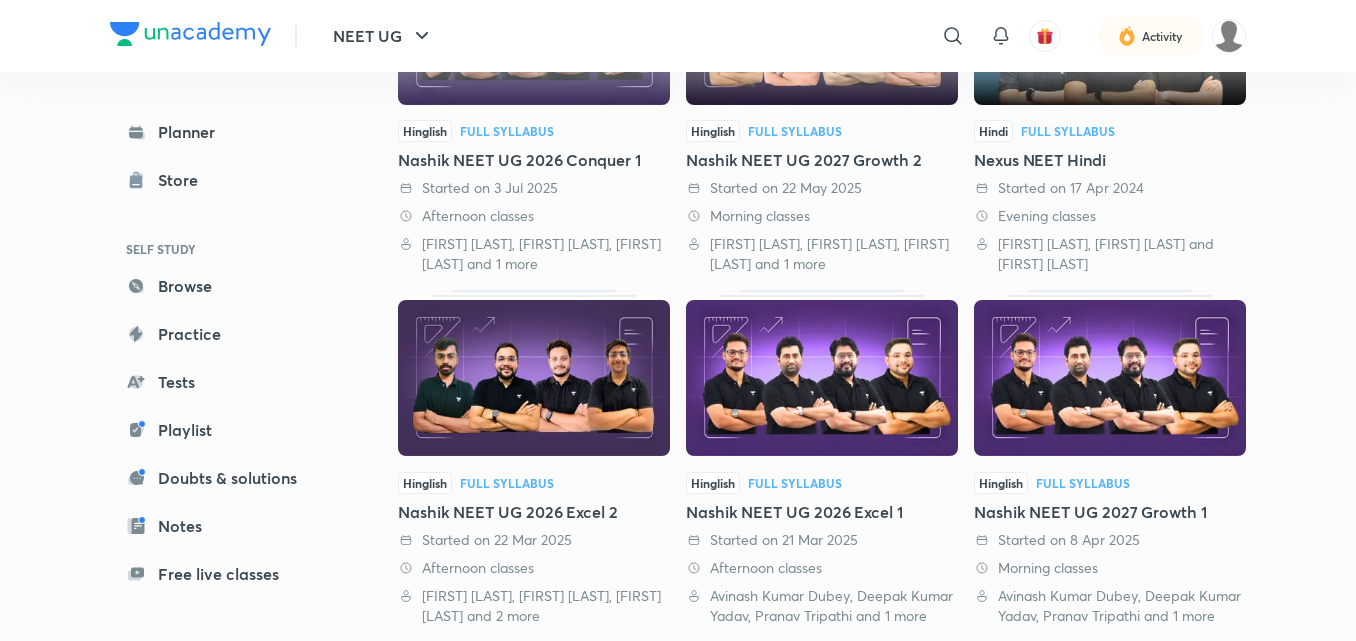 scroll, scrollTop: 493, scrollLeft: 0, axis: vertical 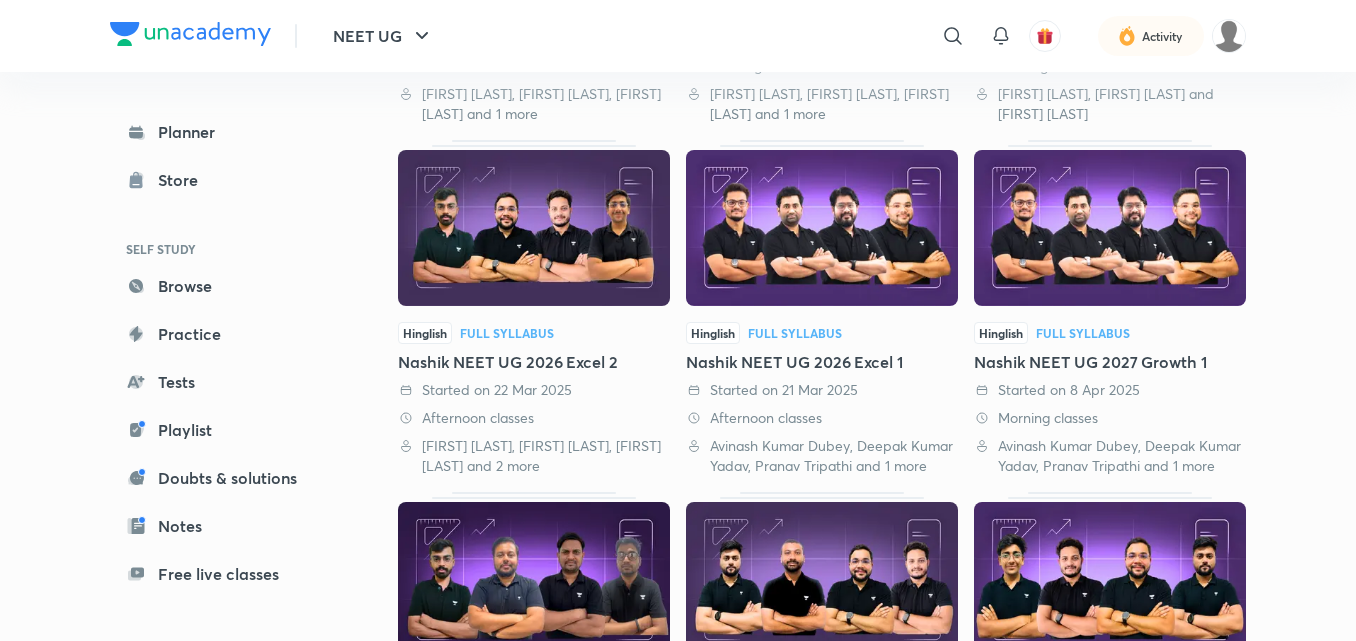 click at bounding box center (1110, 228) 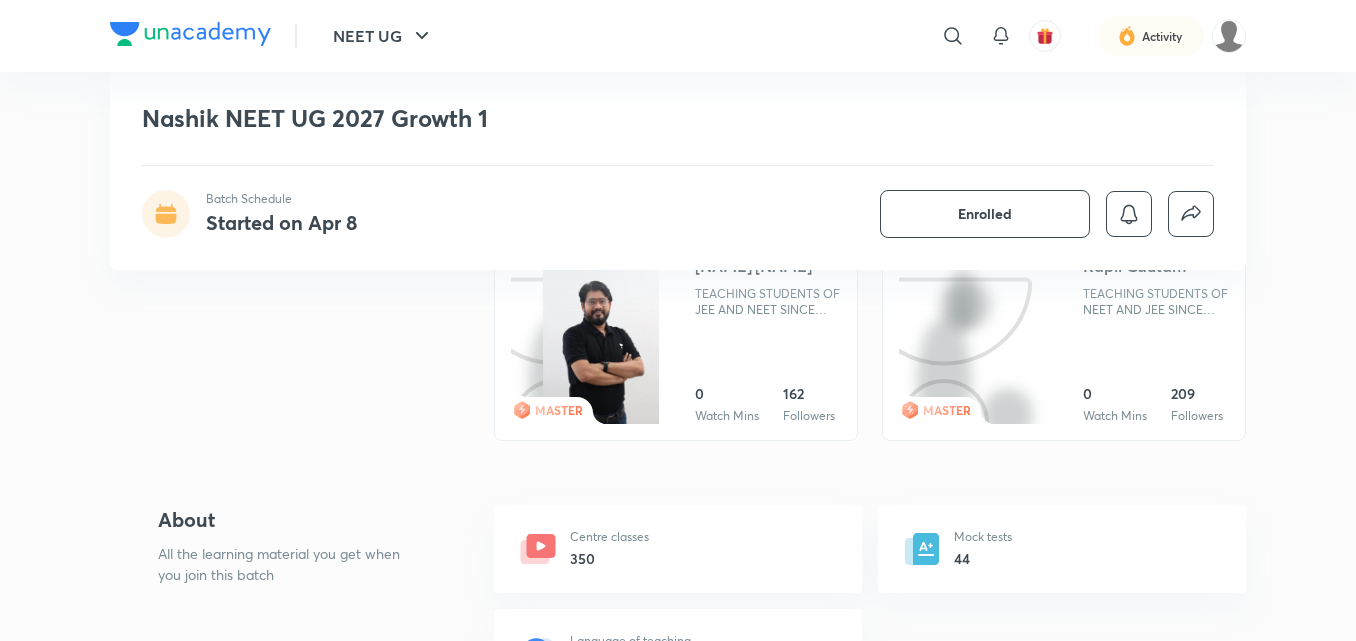 scroll, scrollTop: 1497, scrollLeft: 0, axis: vertical 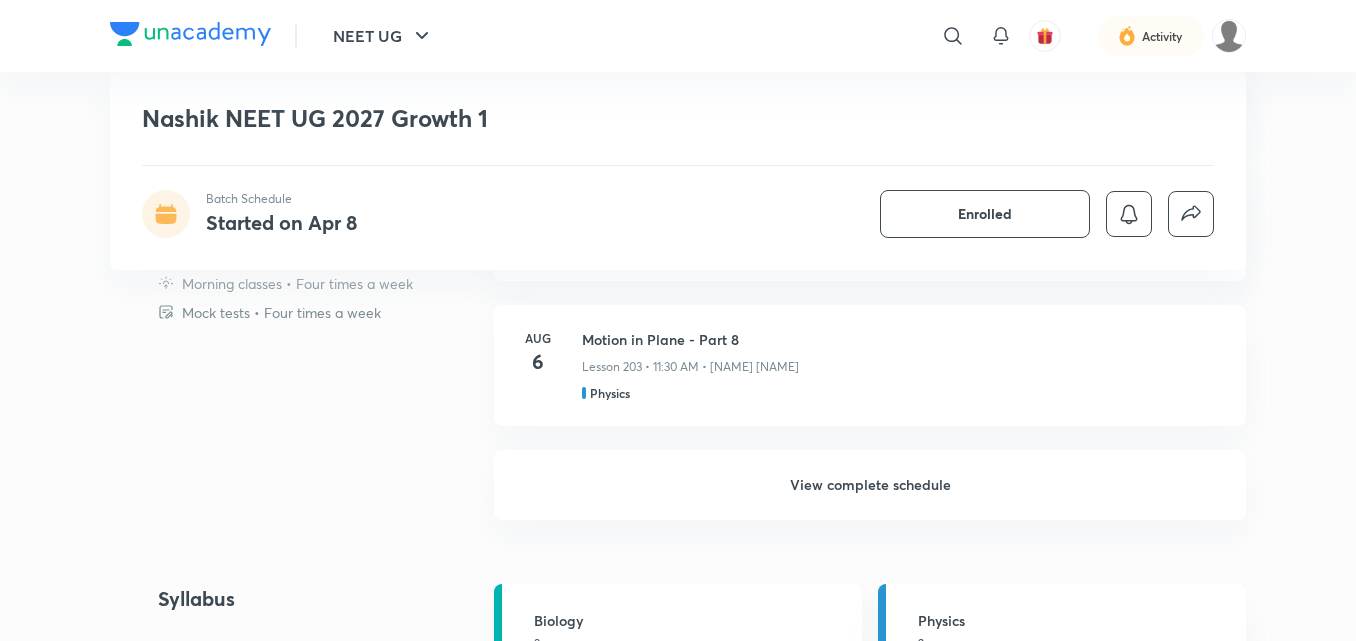 click on "View complete schedule" at bounding box center (870, 485) 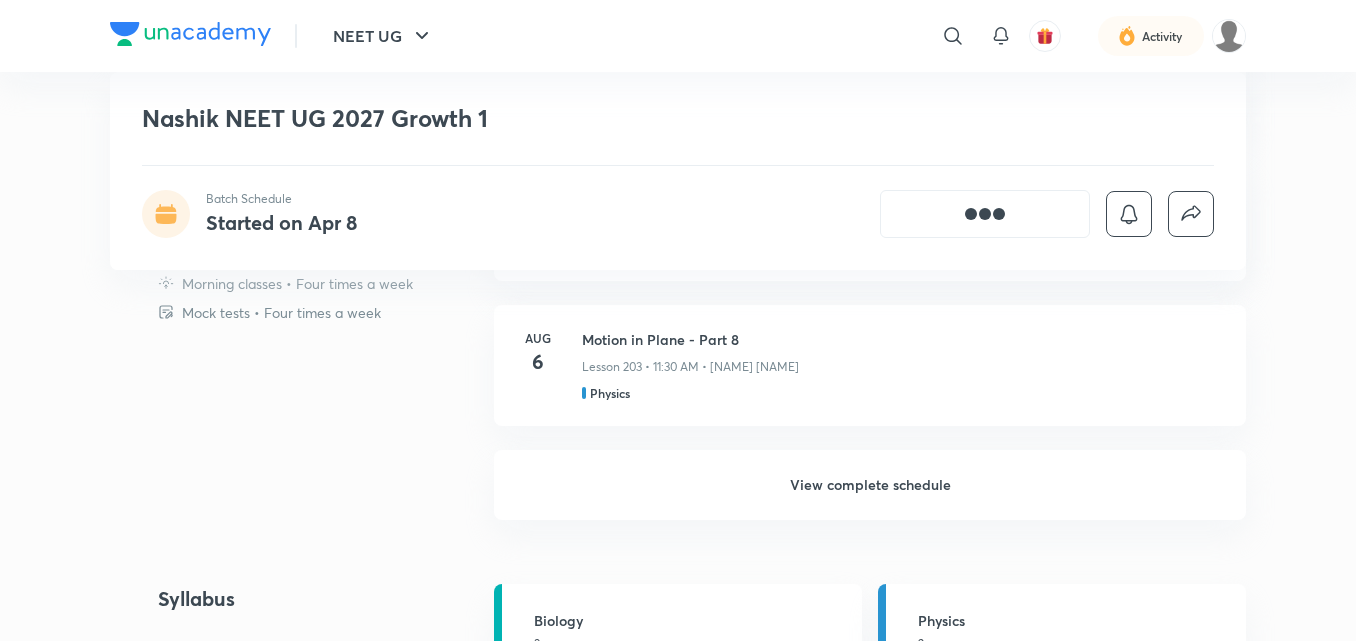 click on "View complete schedule" at bounding box center (870, 485) 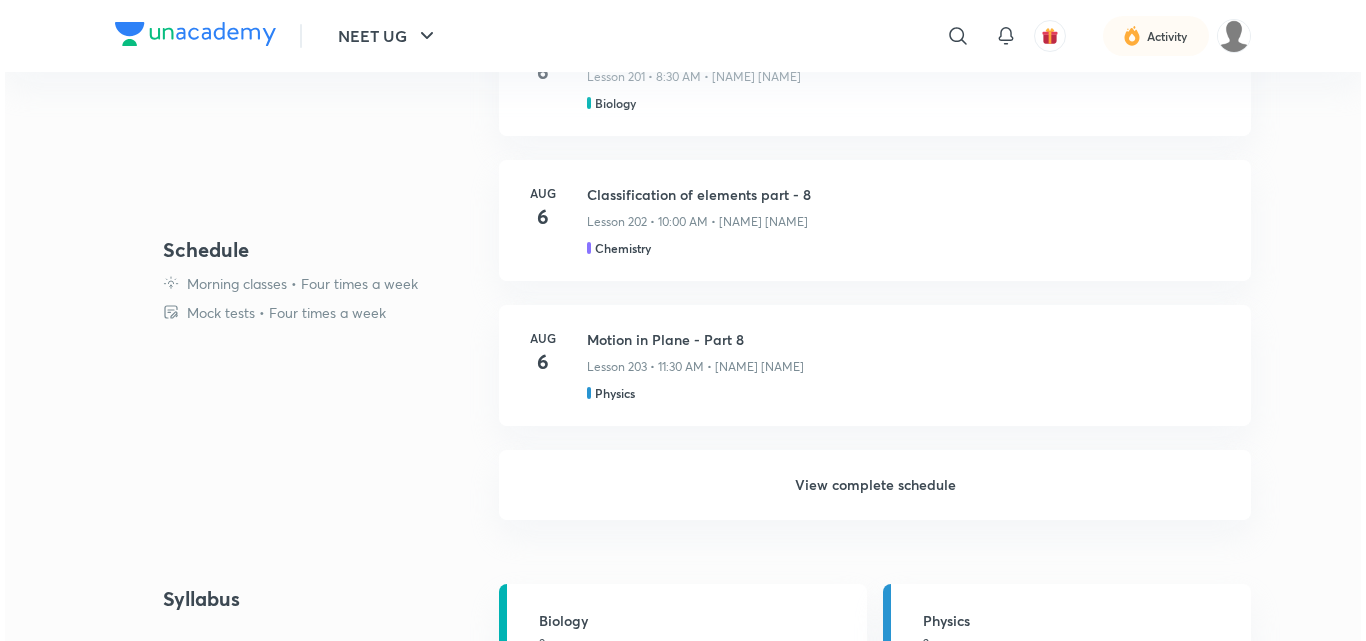 scroll, scrollTop: 0, scrollLeft: 0, axis: both 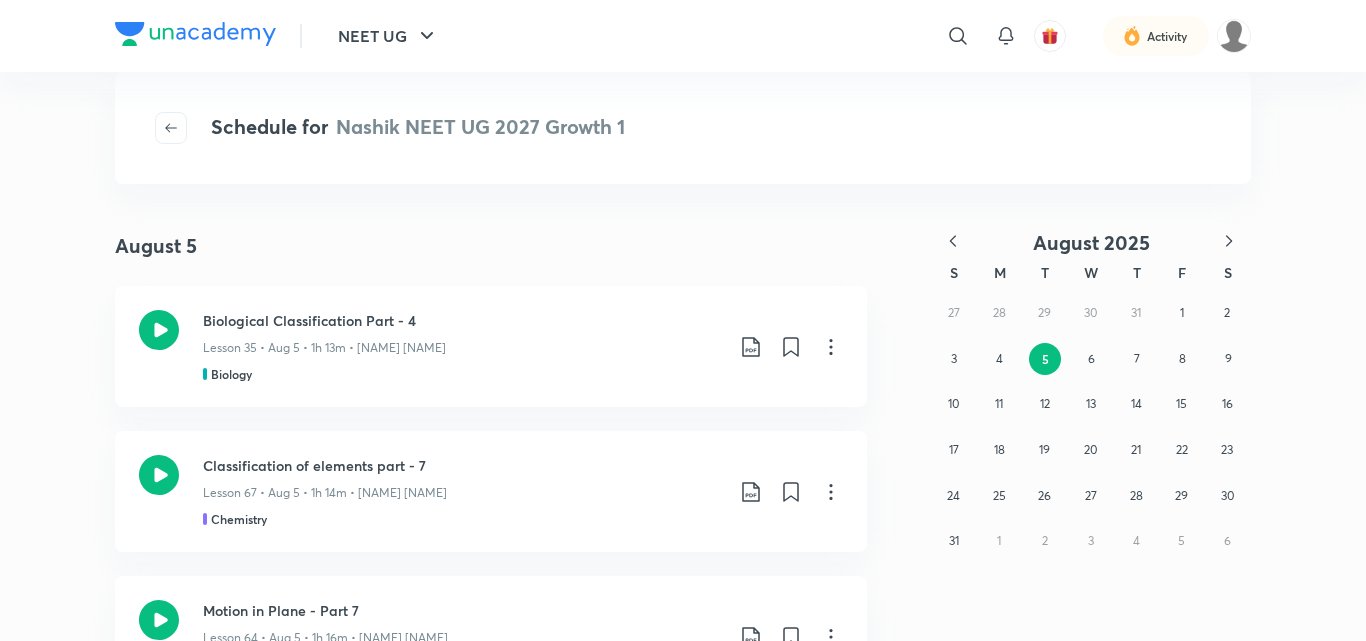 click 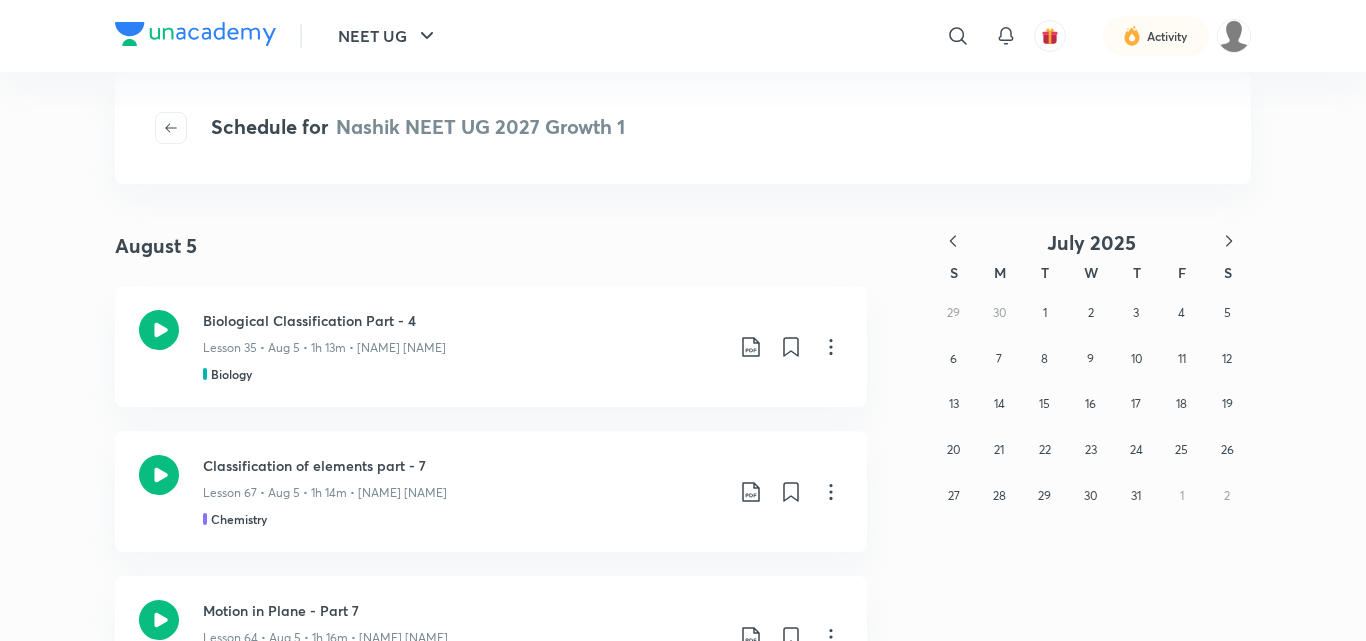 click 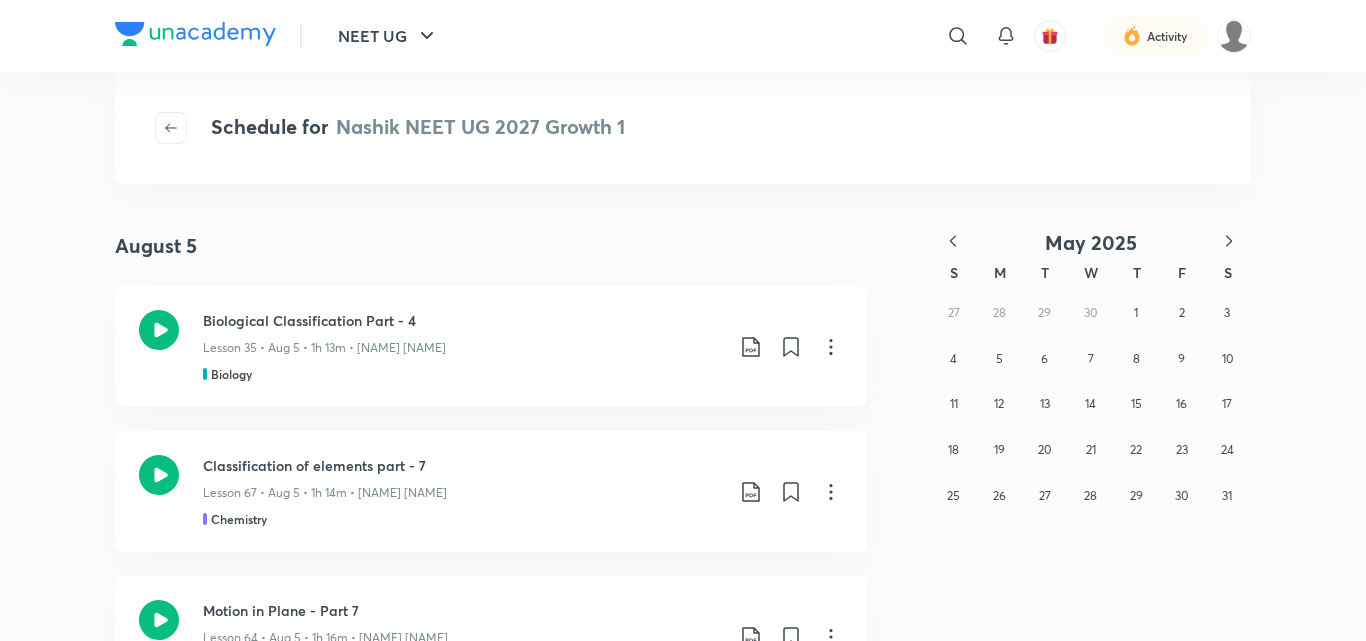 click 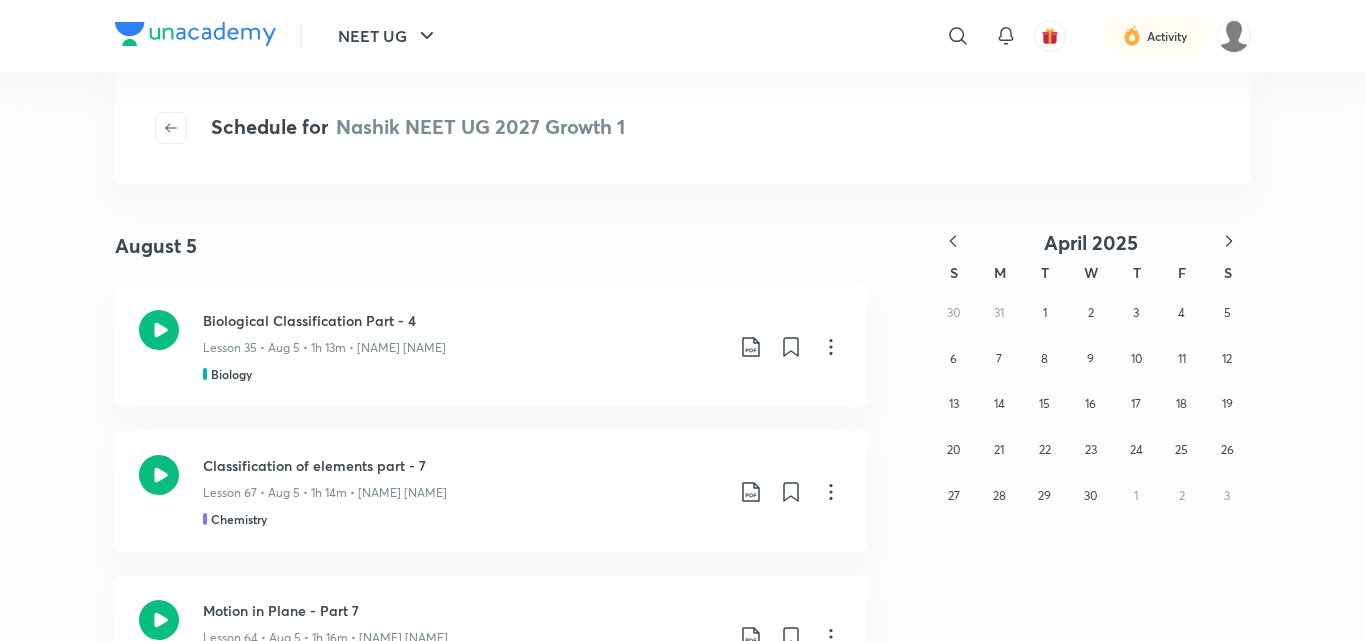 click 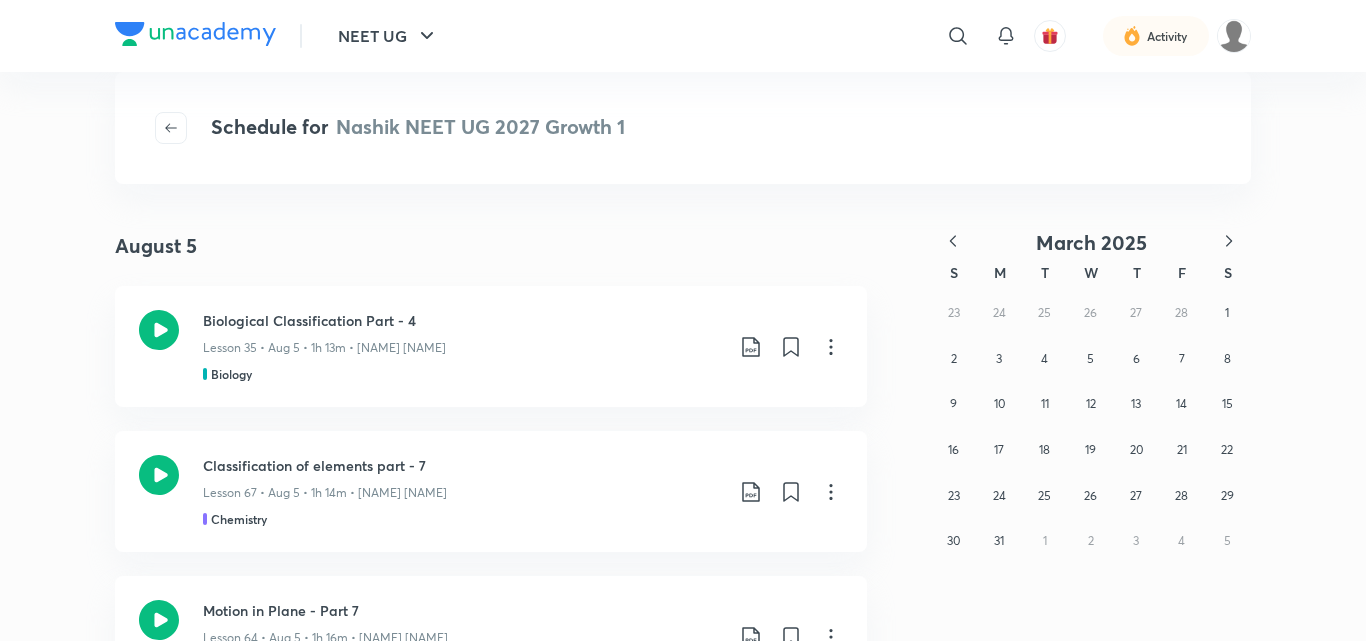 click 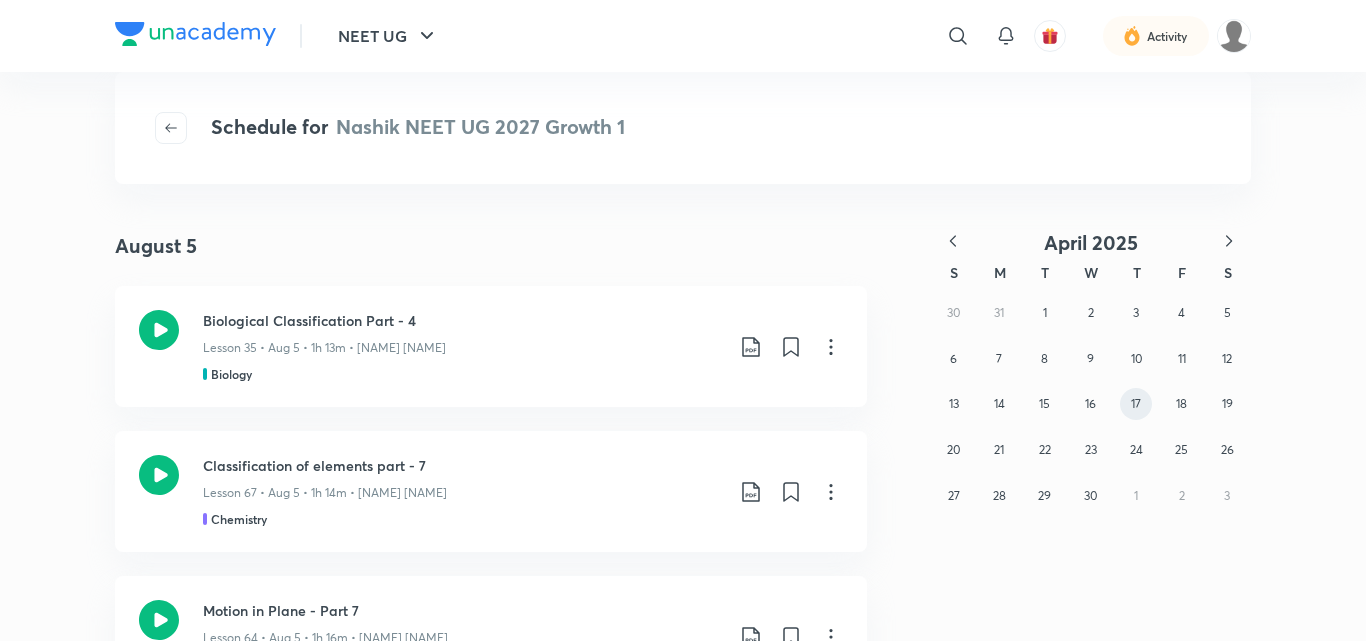 click on "17" at bounding box center [1136, 404] 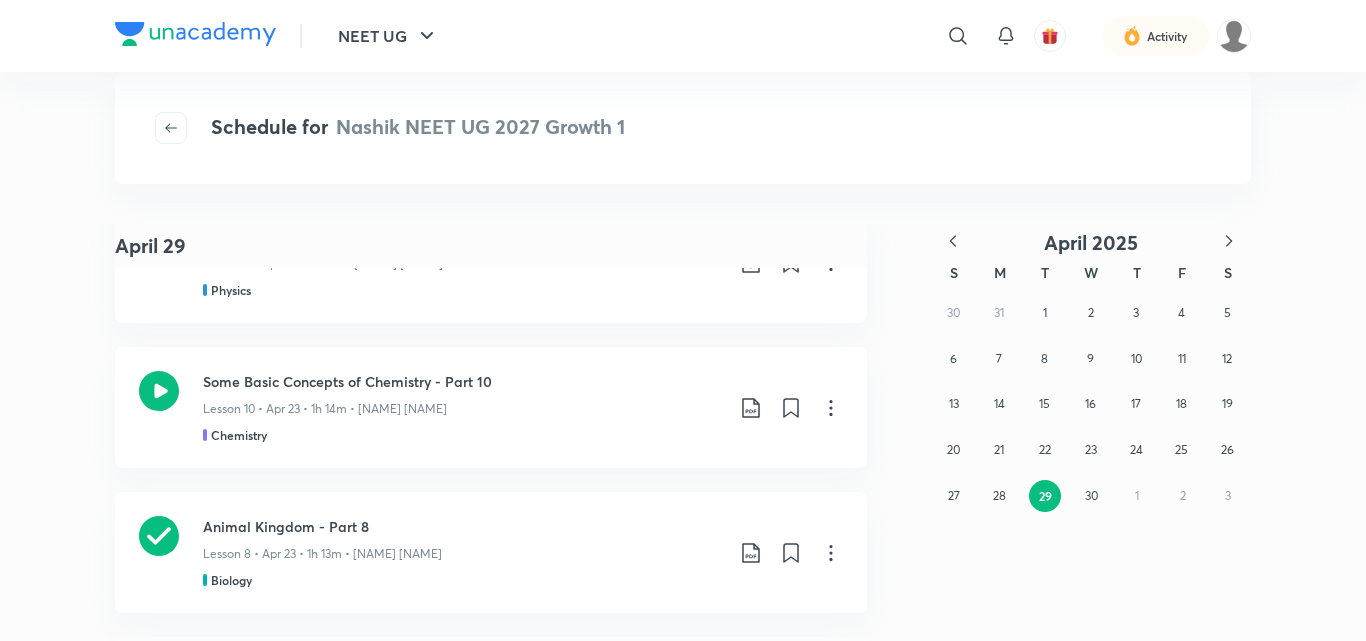 scroll, scrollTop: 11403, scrollLeft: 0, axis: vertical 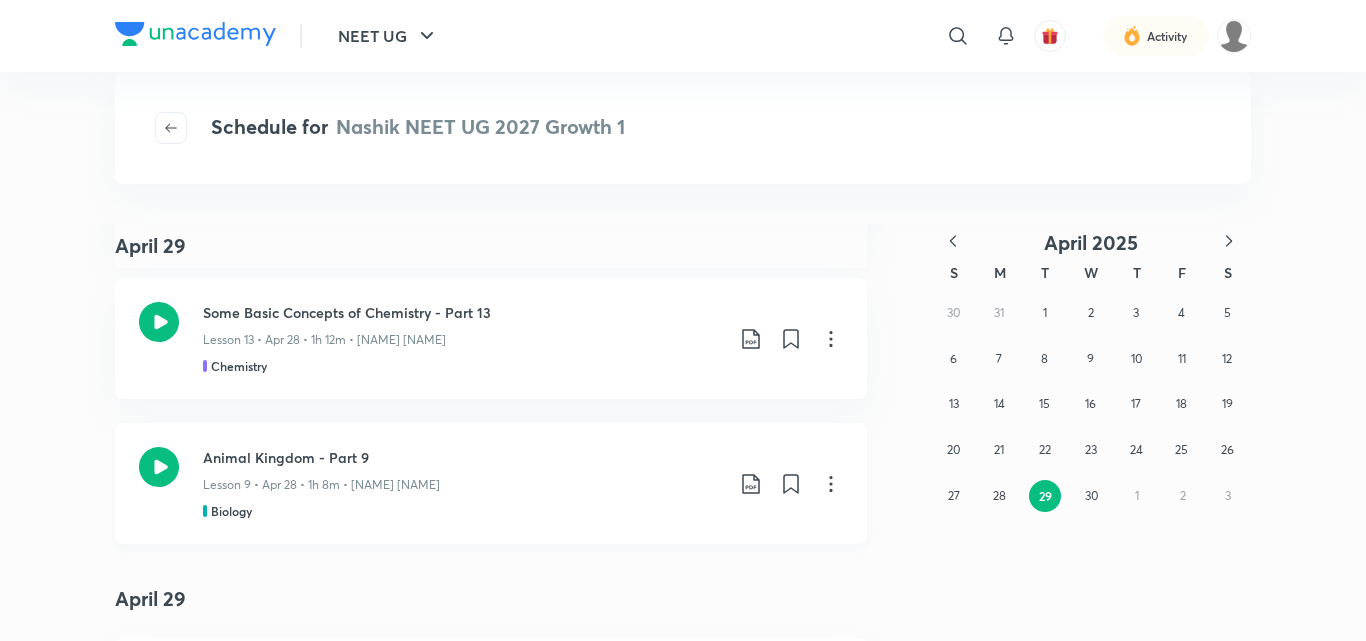 click 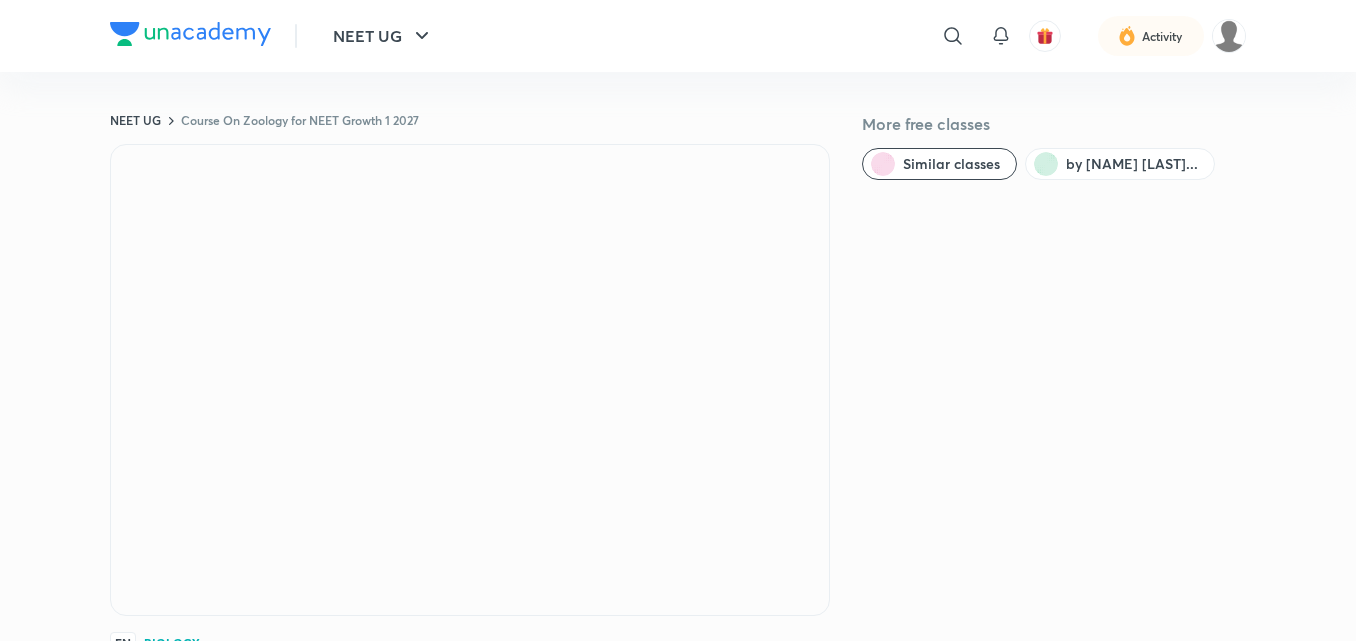 scroll, scrollTop: 0, scrollLeft: 0, axis: both 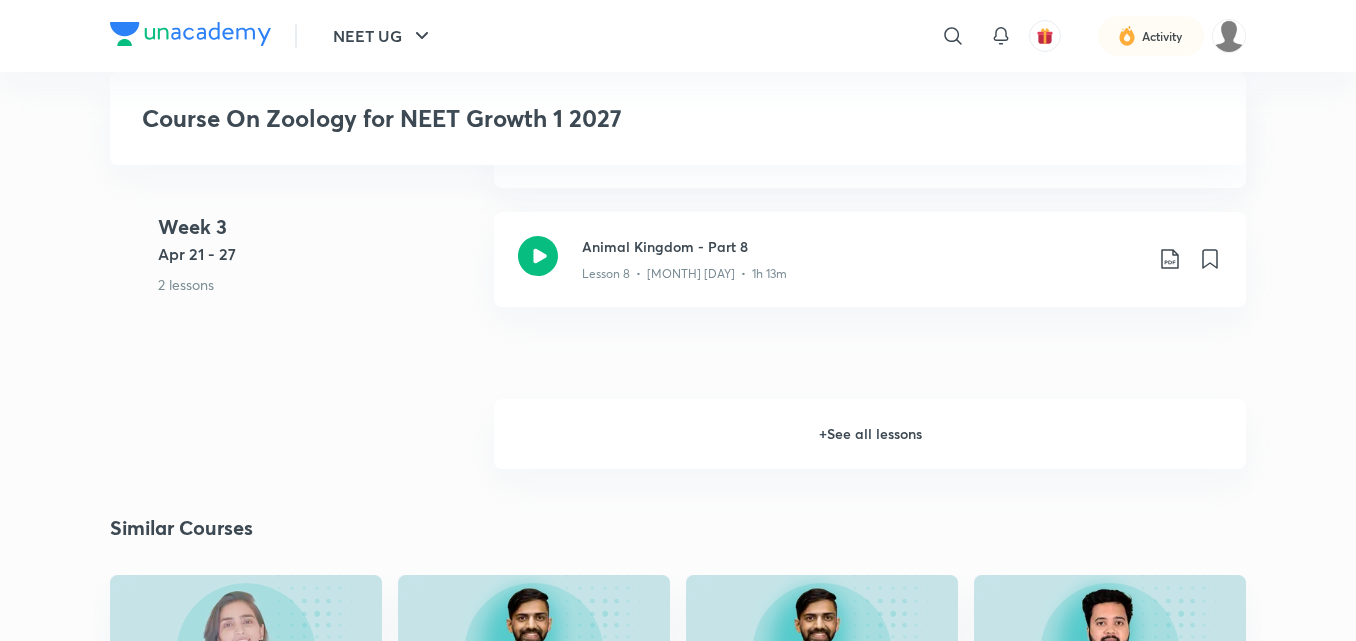 click on "+  See all lessons" at bounding box center [870, 434] 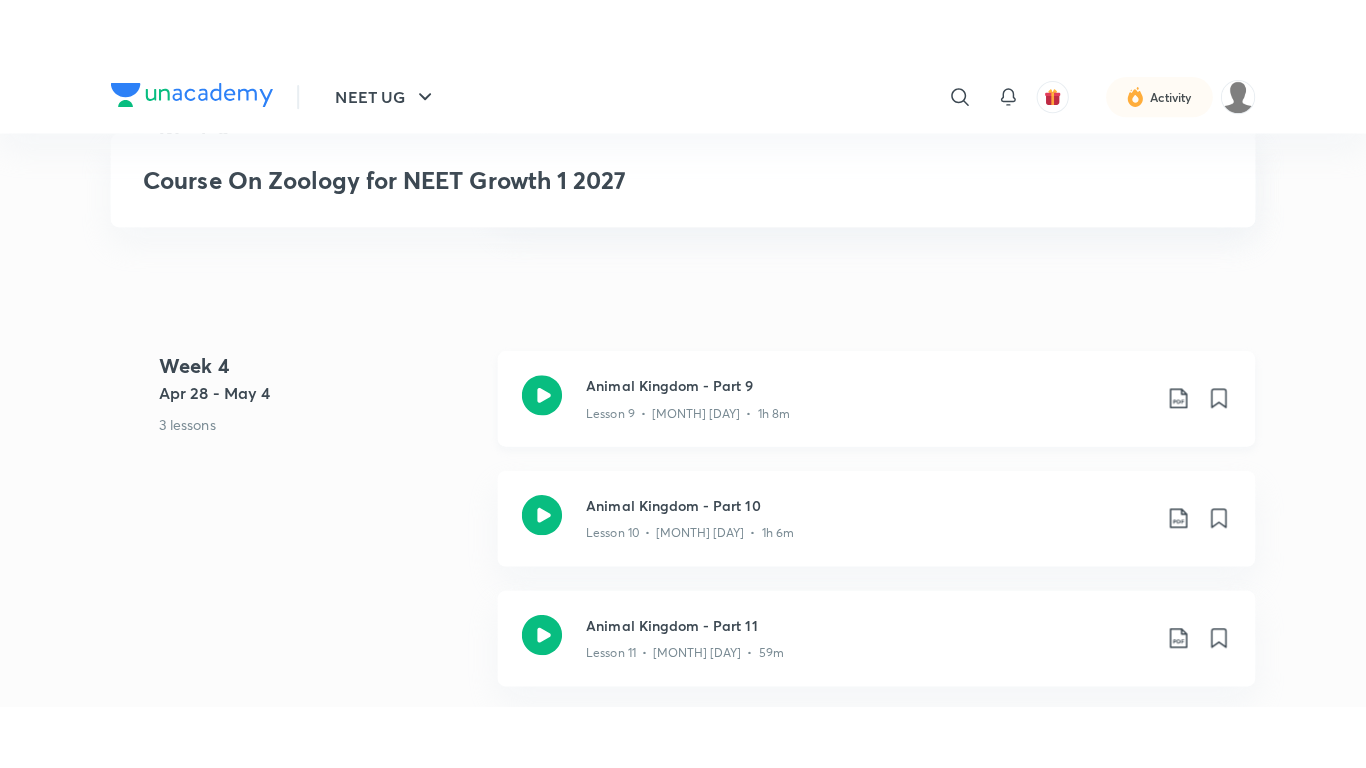 scroll, scrollTop: 1880, scrollLeft: 0, axis: vertical 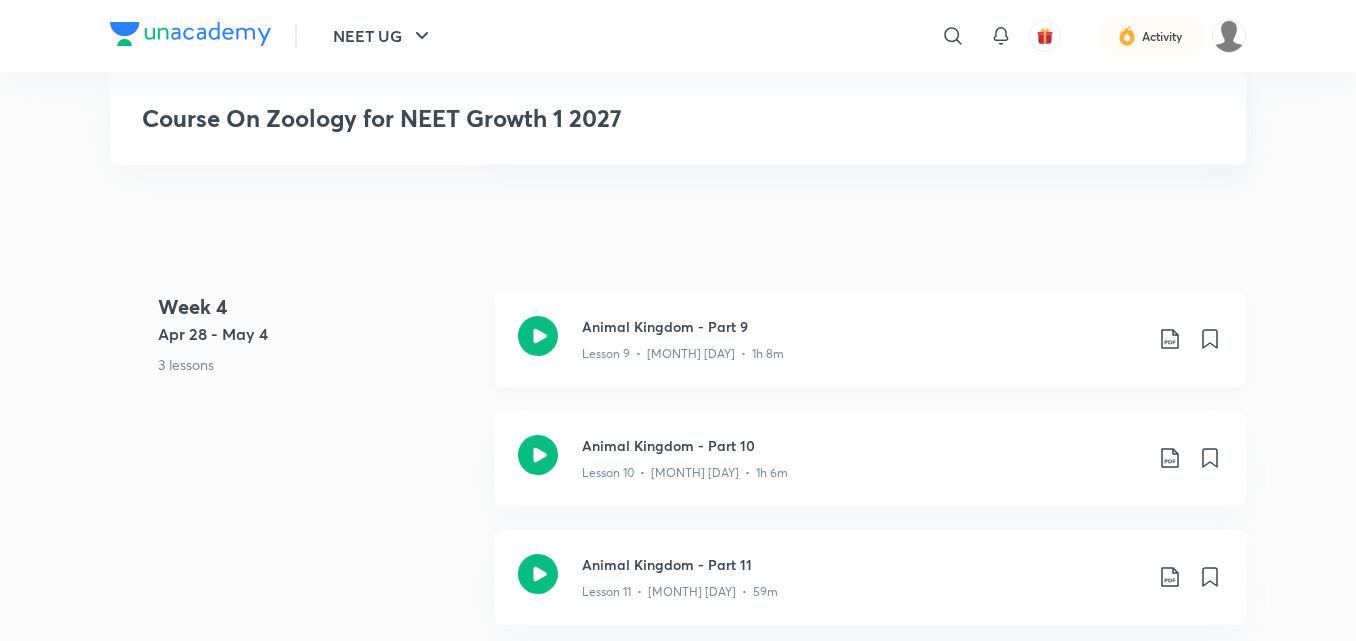 click 